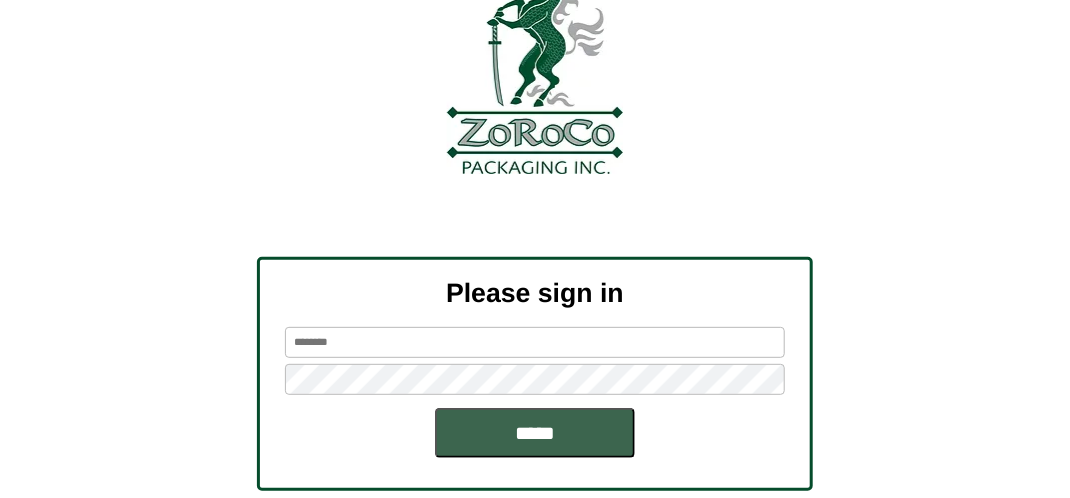 scroll, scrollTop: 226, scrollLeft: 0, axis: vertical 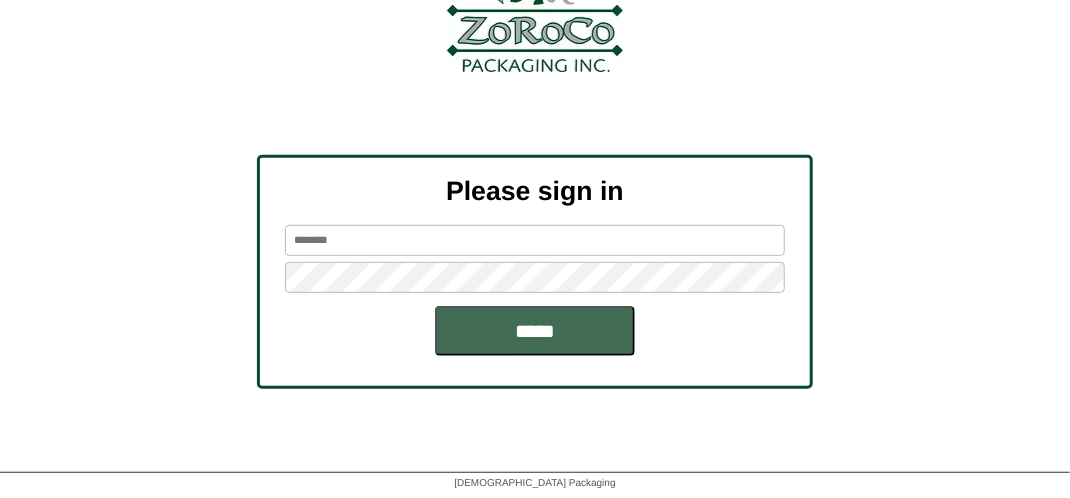 type on "*******" 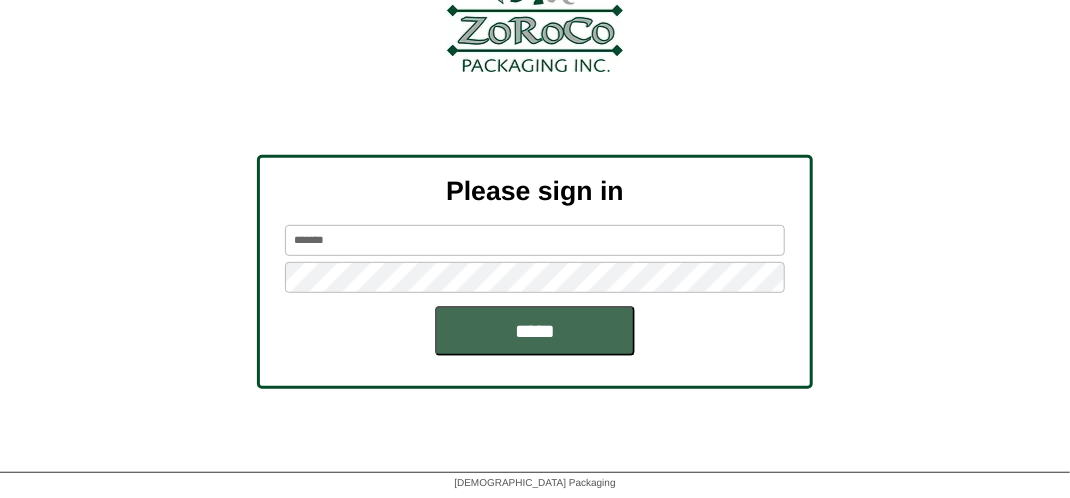 click on "*****" at bounding box center (535, 331) 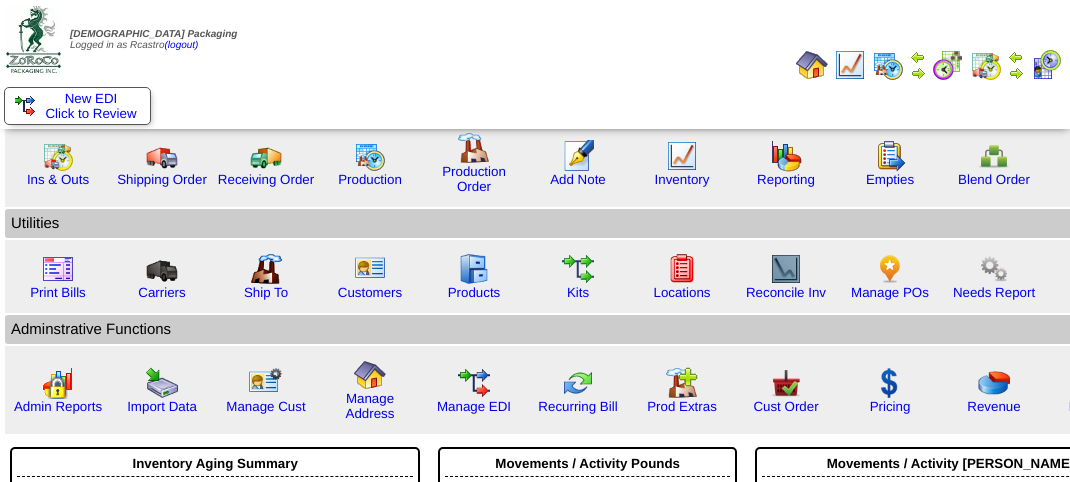 scroll, scrollTop: 0, scrollLeft: 0, axis: both 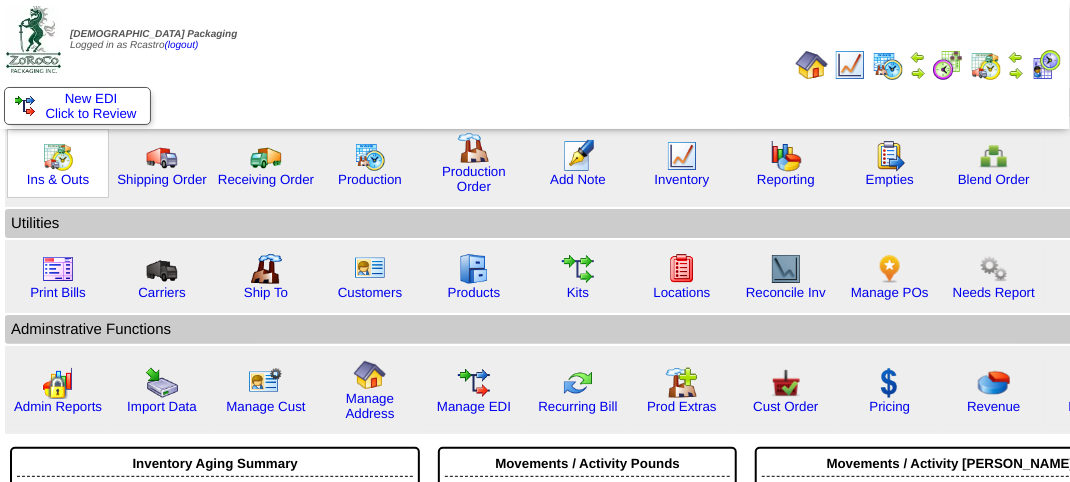 click at bounding box center [58, 156] 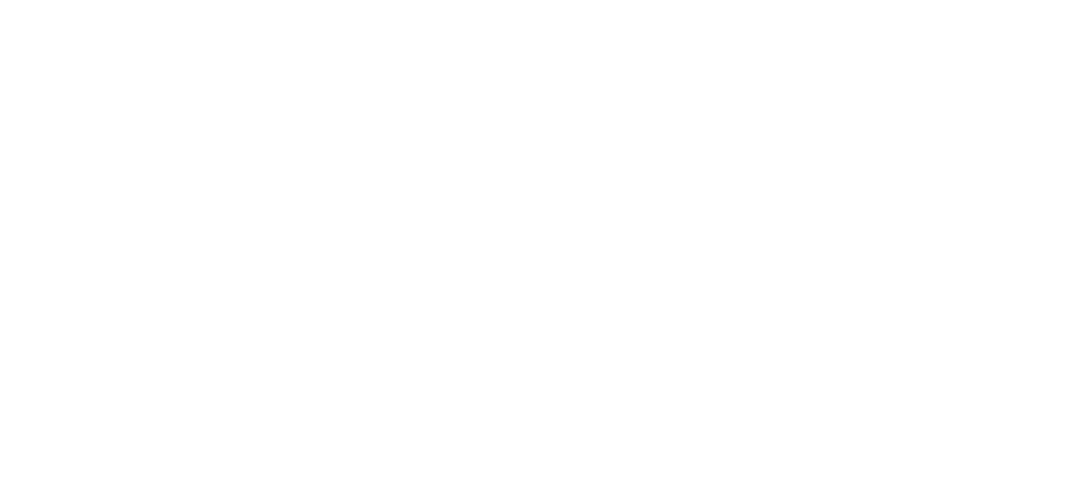 scroll, scrollTop: 0, scrollLeft: 0, axis: both 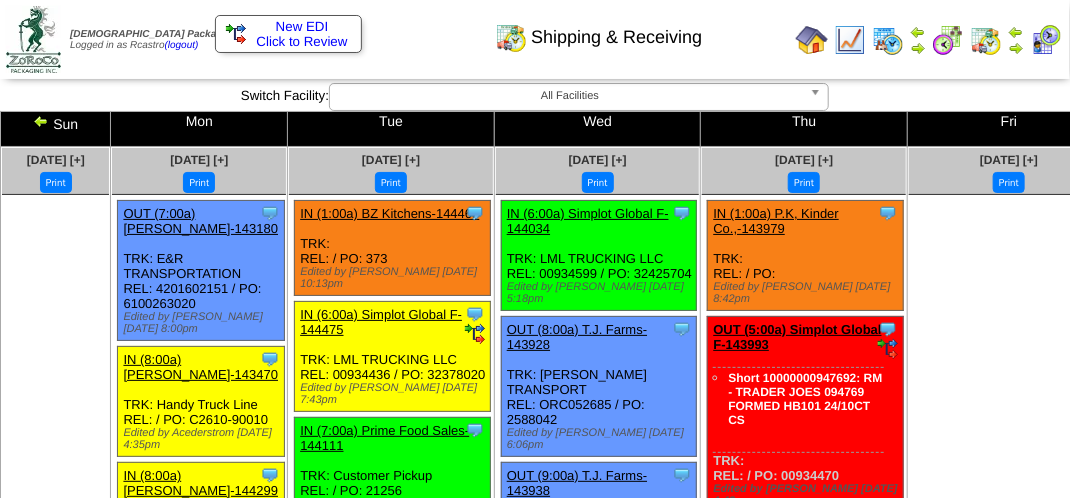 click on "Shipping & Receiving" at bounding box center [530, 30] 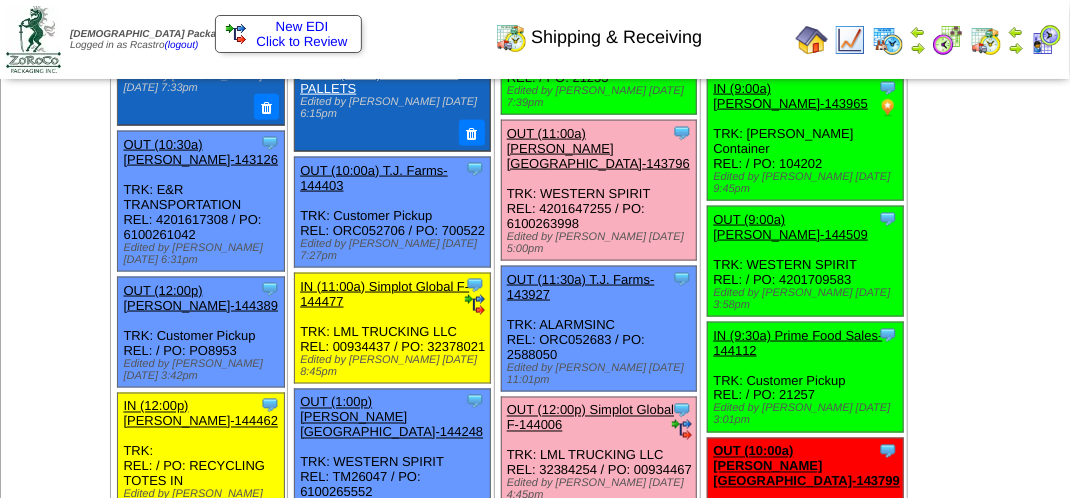 scroll, scrollTop: 1000, scrollLeft: 0, axis: vertical 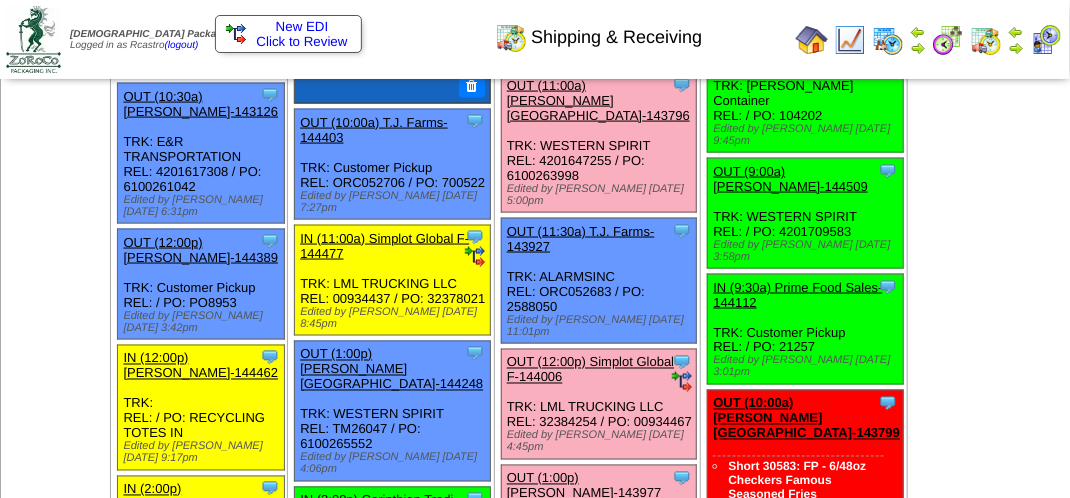 click on "OUT
(11:00a)
[PERSON_NAME][GEOGRAPHIC_DATA]-143796" at bounding box center [598, 100] 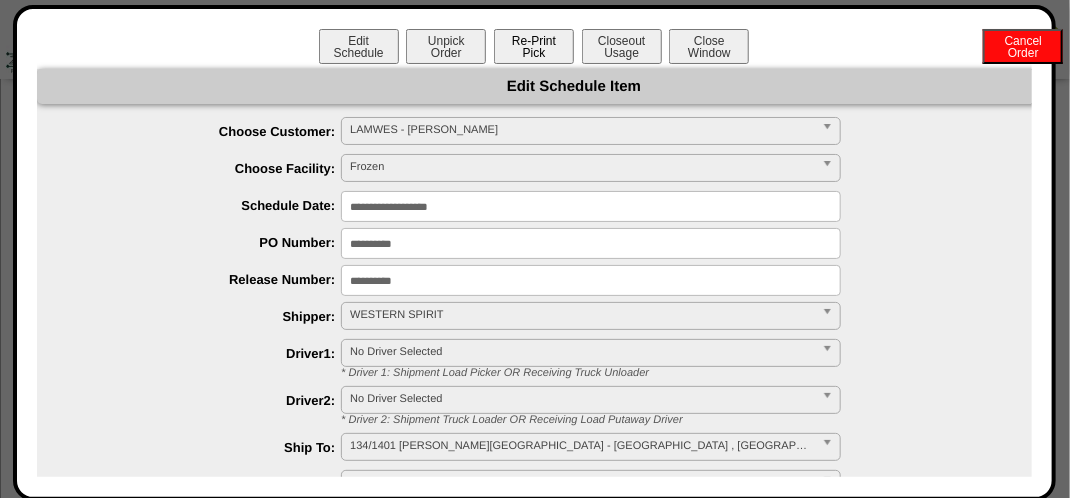 click on "Re-Print Pick" at bounding box center [534, 46] 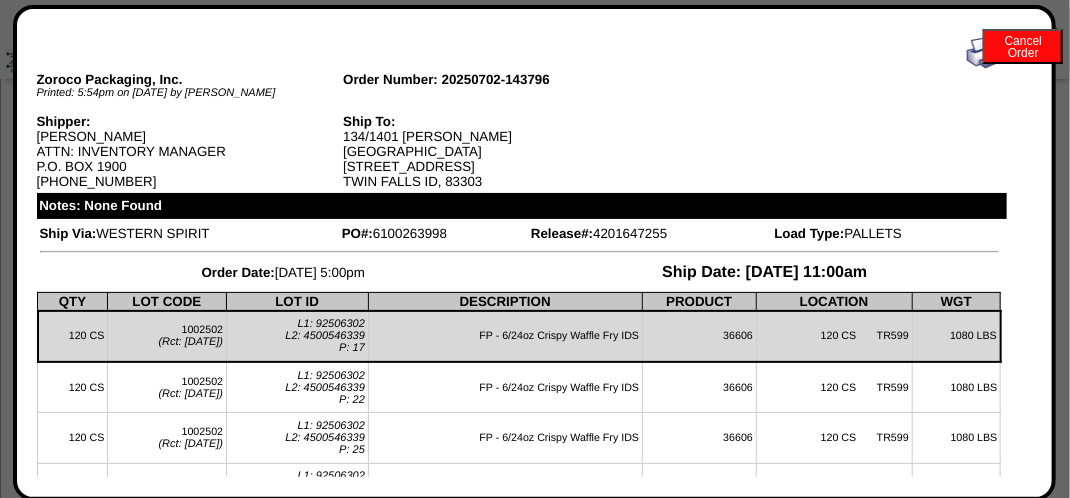 scroll, scrollTop: 0, scrollLeft: 0, axis: both 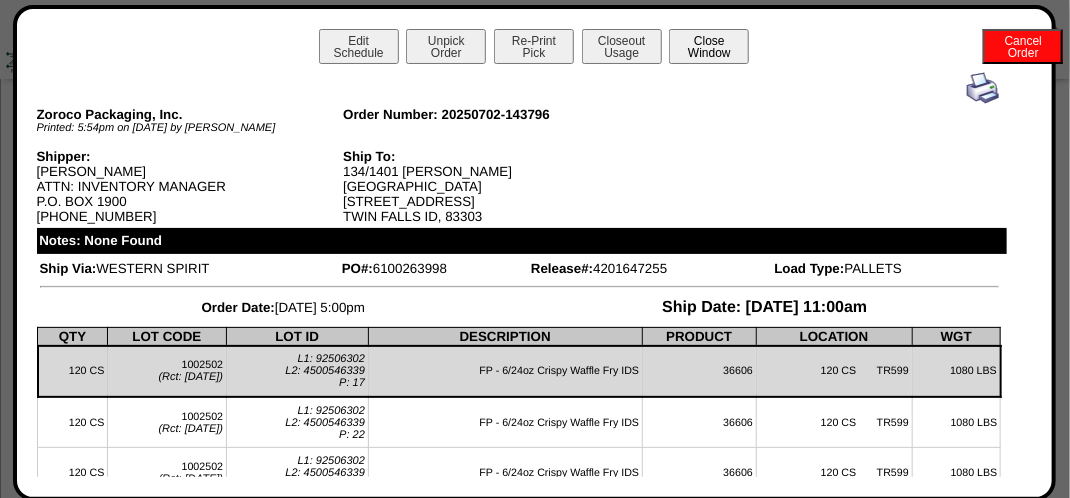 click on "Close Window" at bounding box center [709, 46] 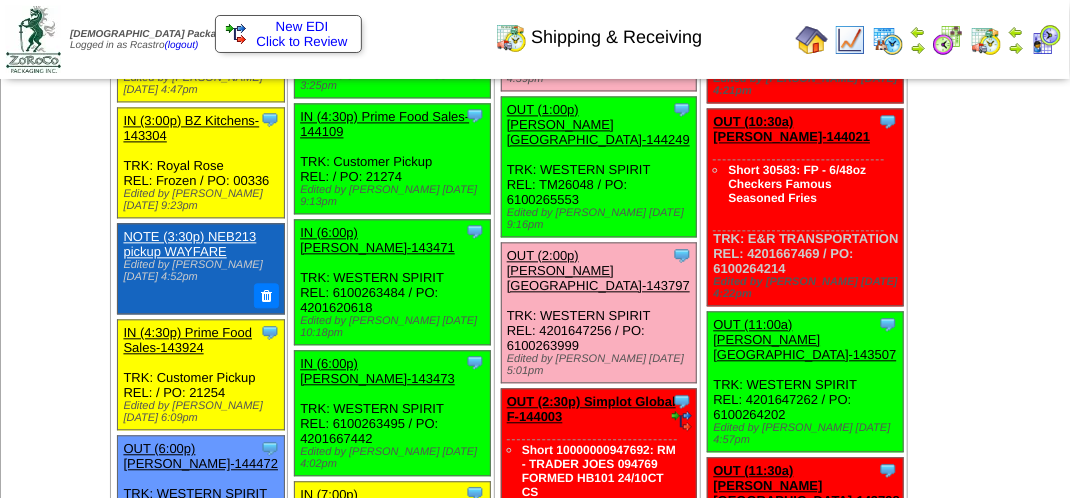 scroll, scrollTop: 1600, scrollLeft: 0, axis: vertical 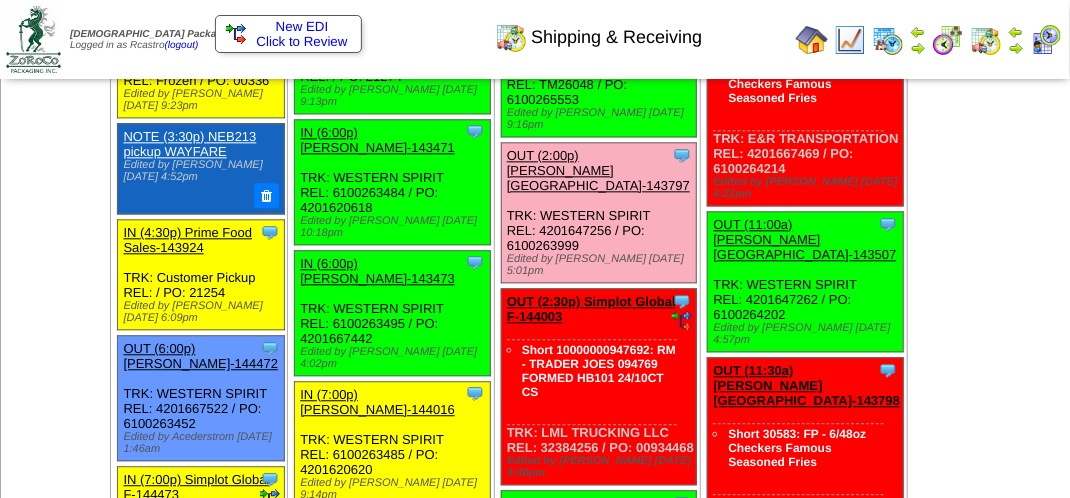 click on "OUT
(2:00p)
[PERSON_NAME][GEOGRAPHIC_DATA]-143797" at bounding box center (598, 170) 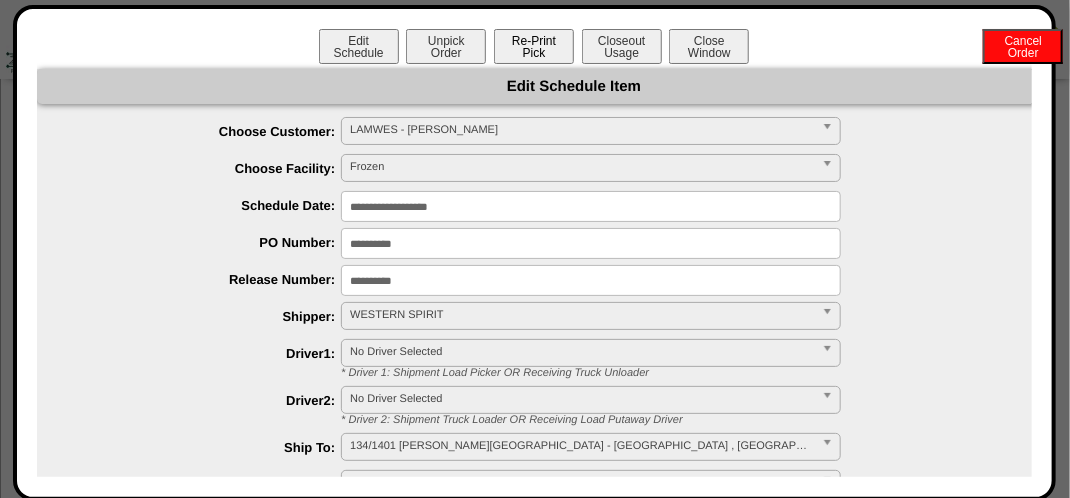 click on "Re-Print Pick" at bounding box center (534, 46) 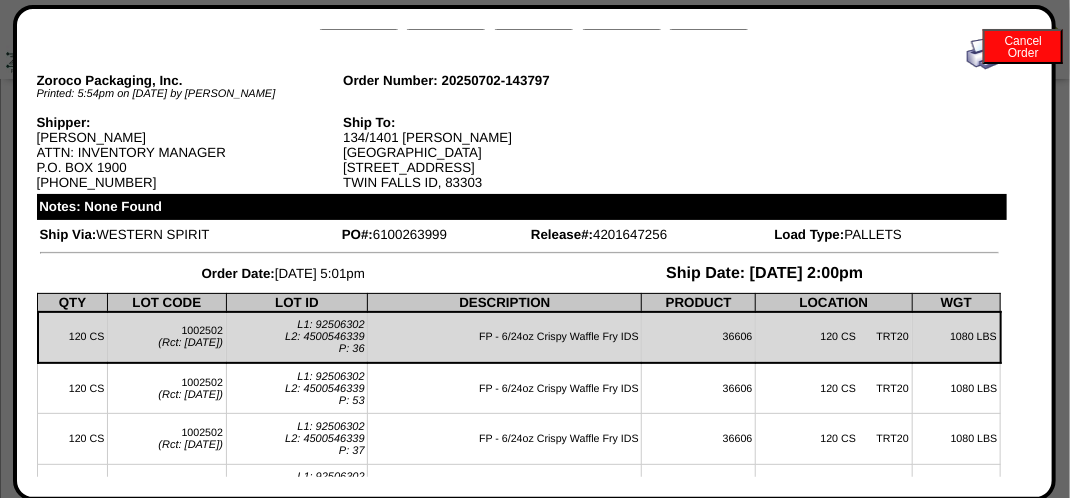 scroll, scrollTop: 0, scrollLeft: 0, axis: both 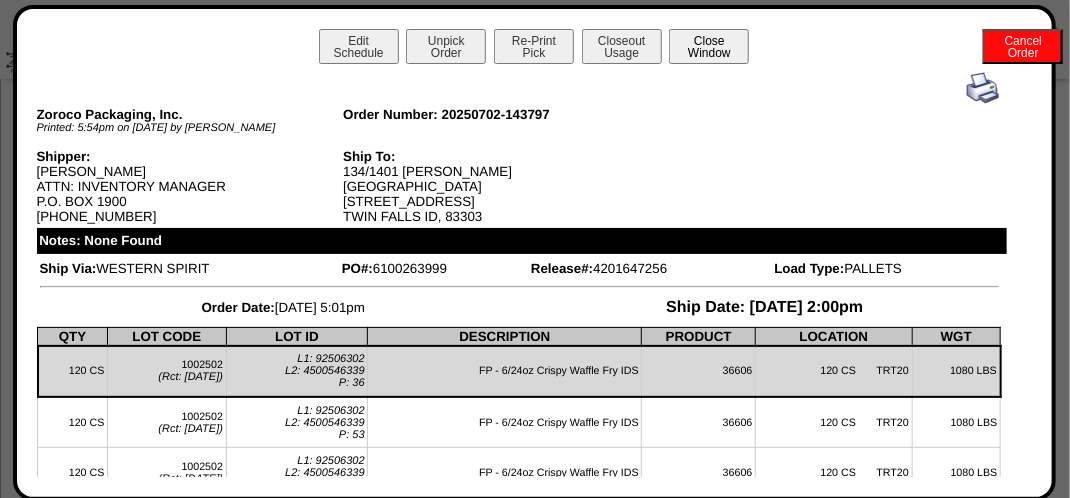 click on "Close Window" at bounding box center (709, 46) 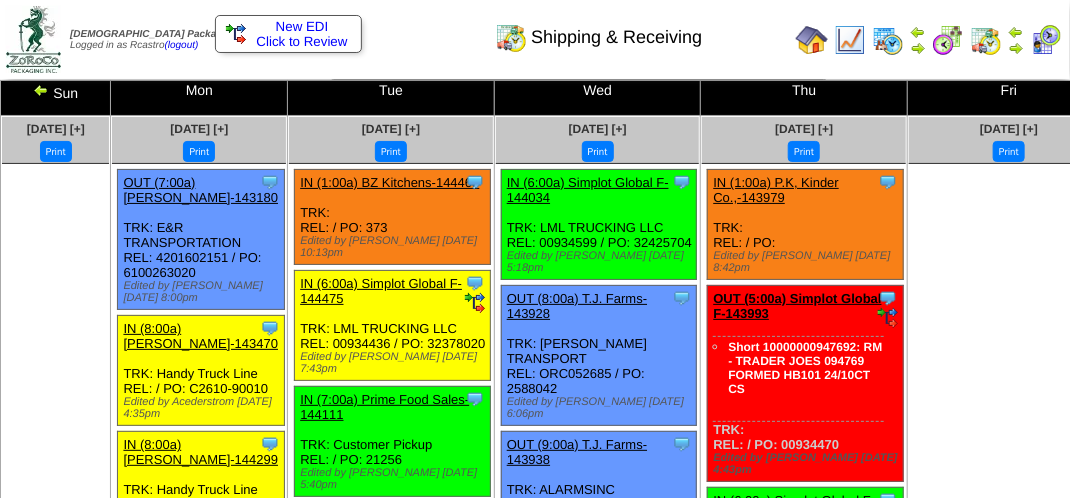 scroll, scrollTop: 0, scrollLeft: 0, axis: both 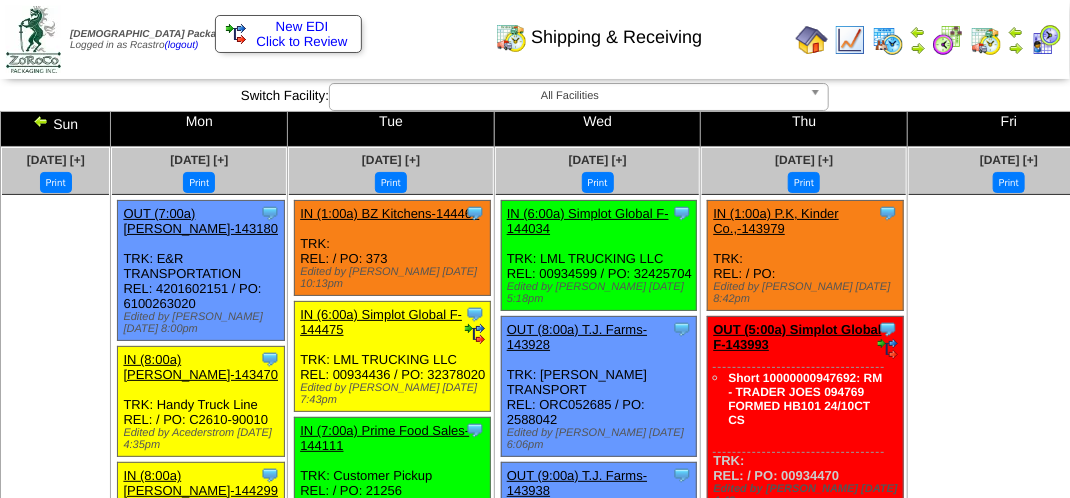 click at bounding box center [1046, 40] 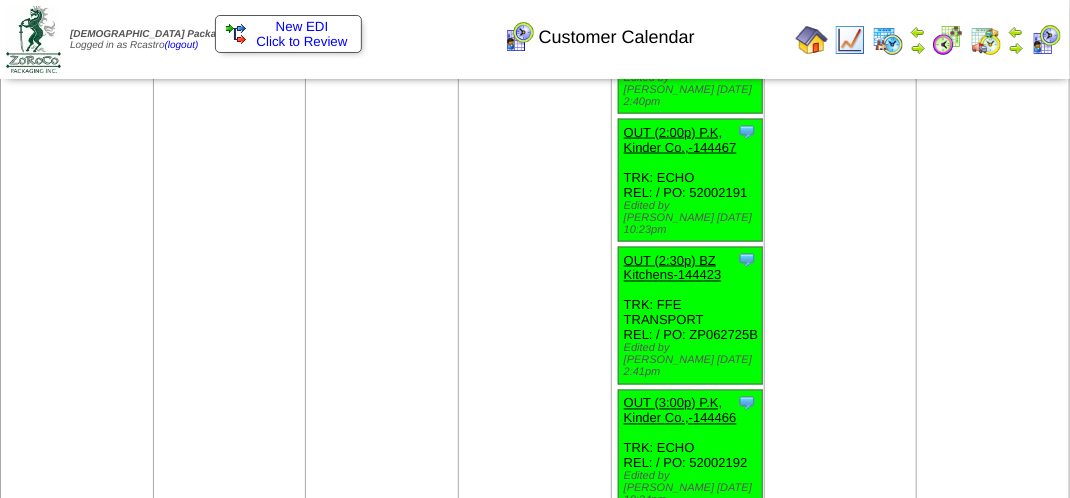 scroll, scrollTop: 1100, scrollLeft: 0, axis: vertical 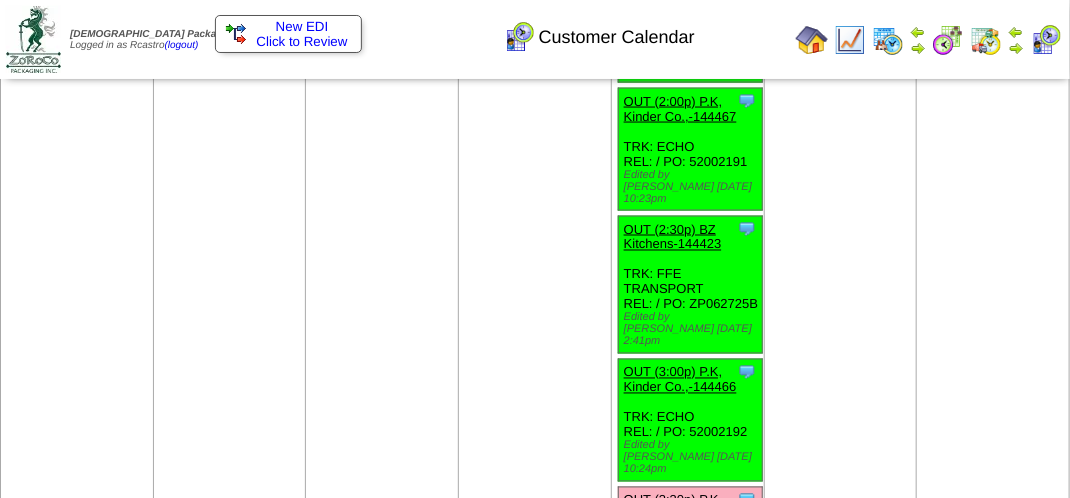 click on "OUT
(3:30p)
P.K, Kinder Co.,-144410" at bounding box center [680, 508] 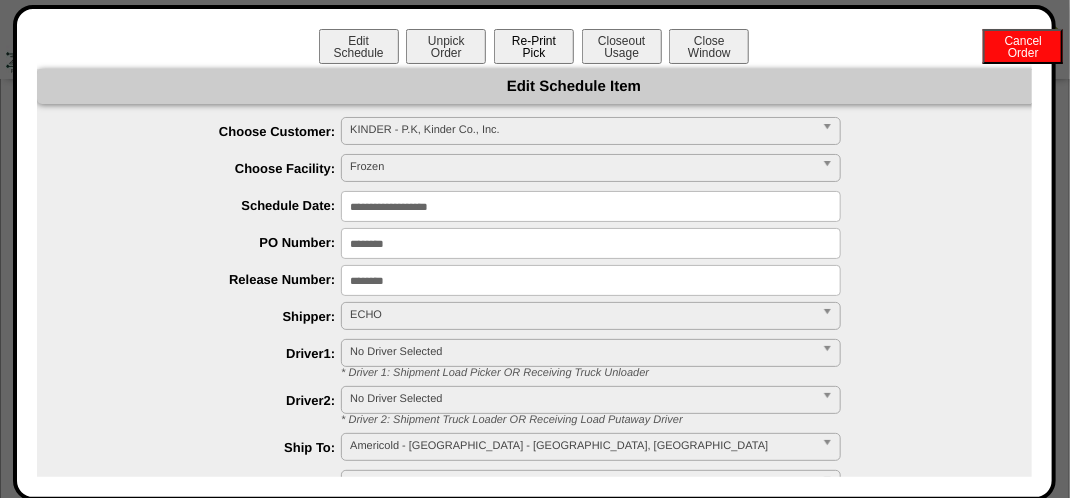 click on "Re-Print Pick" at bounding box center [534, 46] 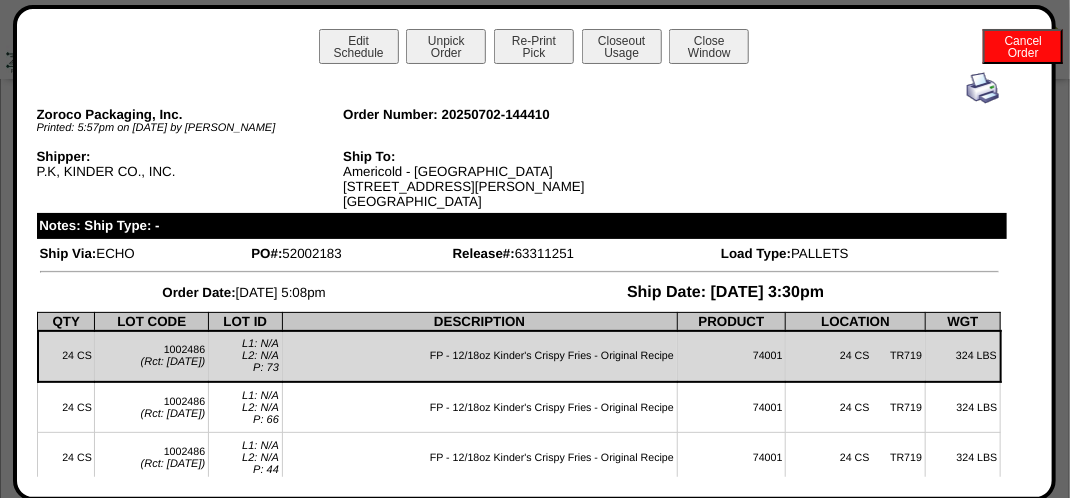 scroll, scrollTop: 0, scrollLeft: 0, axis: both 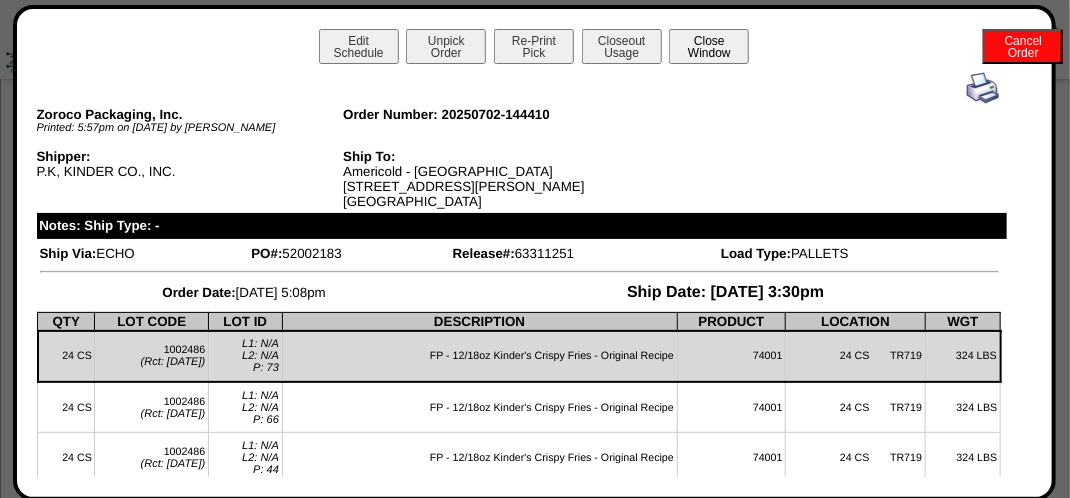 click on "Close Window" at bounding box center [709, 46] 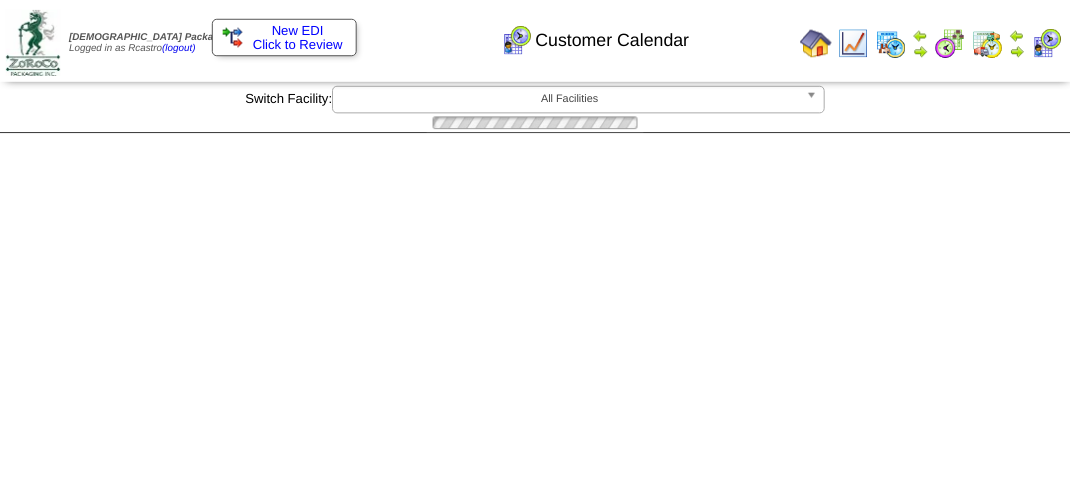 scroll, scrollTop: 0, scrollLeft: 0, axis: both 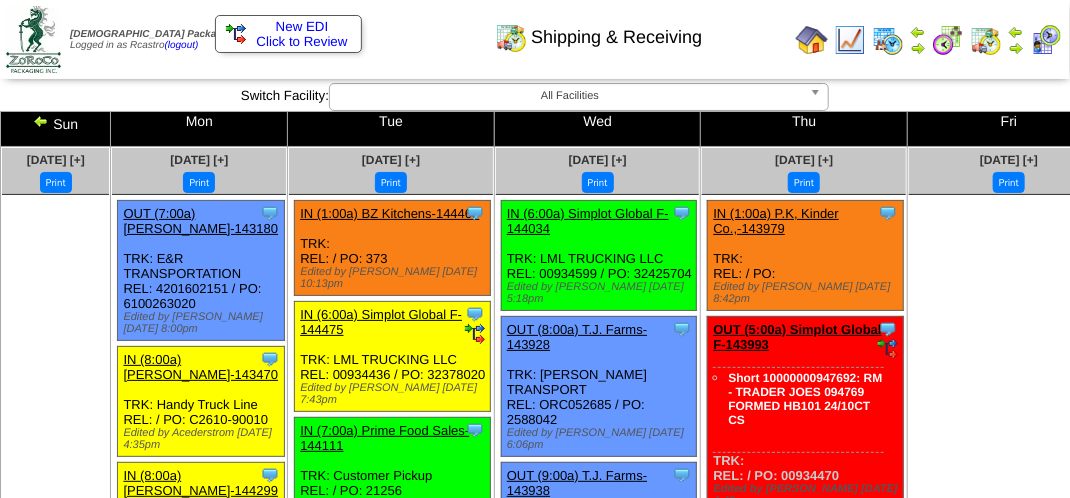 click on "Shipping & Receiving" at bounding box center [530, 30] 